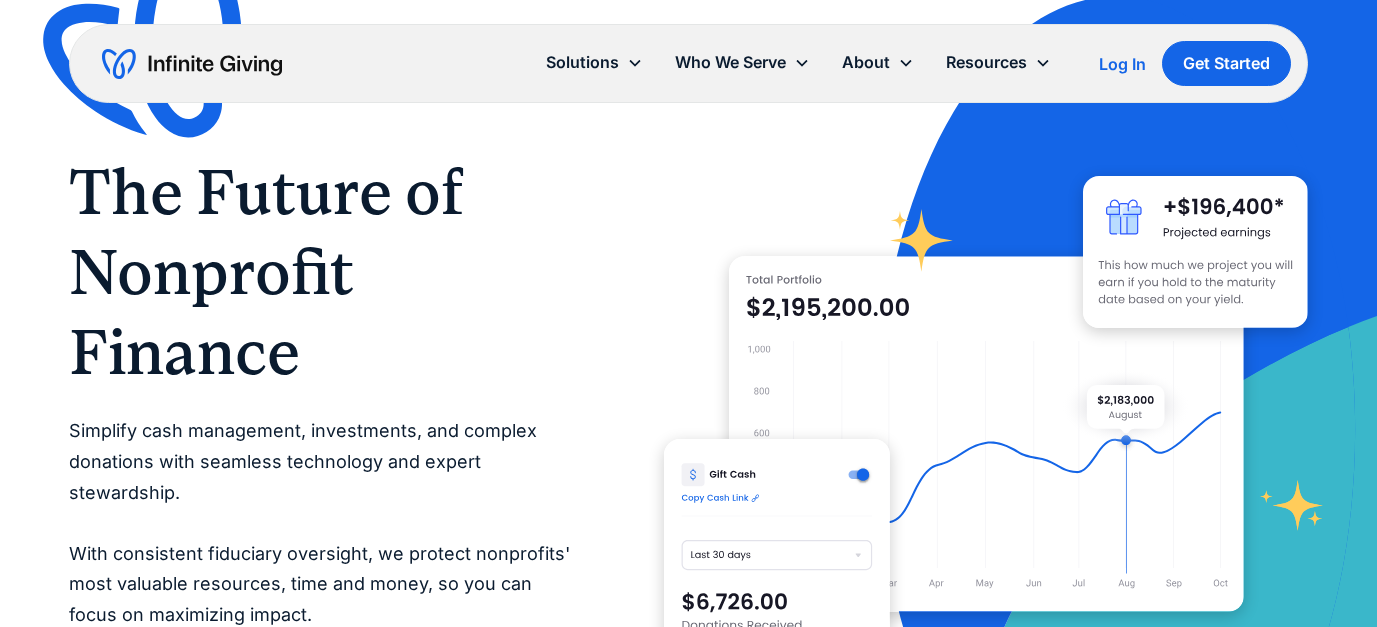 scroll, scrollTop: 0, scrollLeft: 0, axis: both 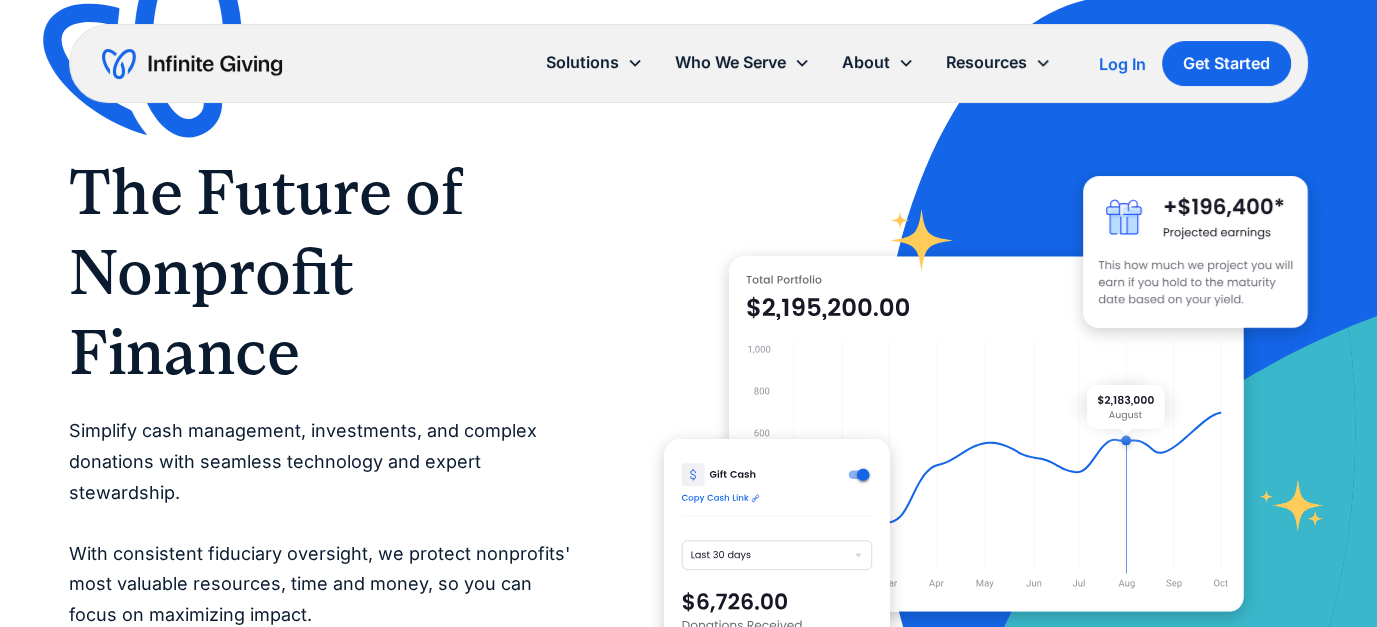 click on "Log In" at bounding box center (1122, 64) 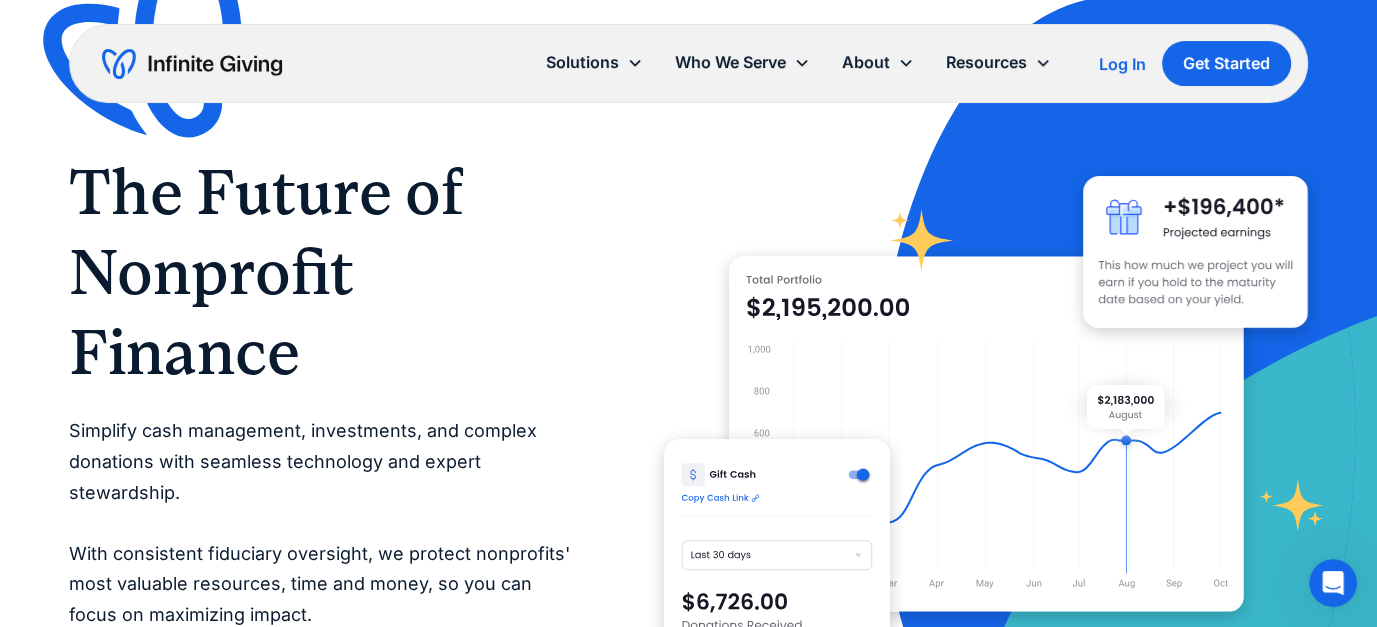 scroll, scrollTop: 0, scrollLeft: 0, axis: both 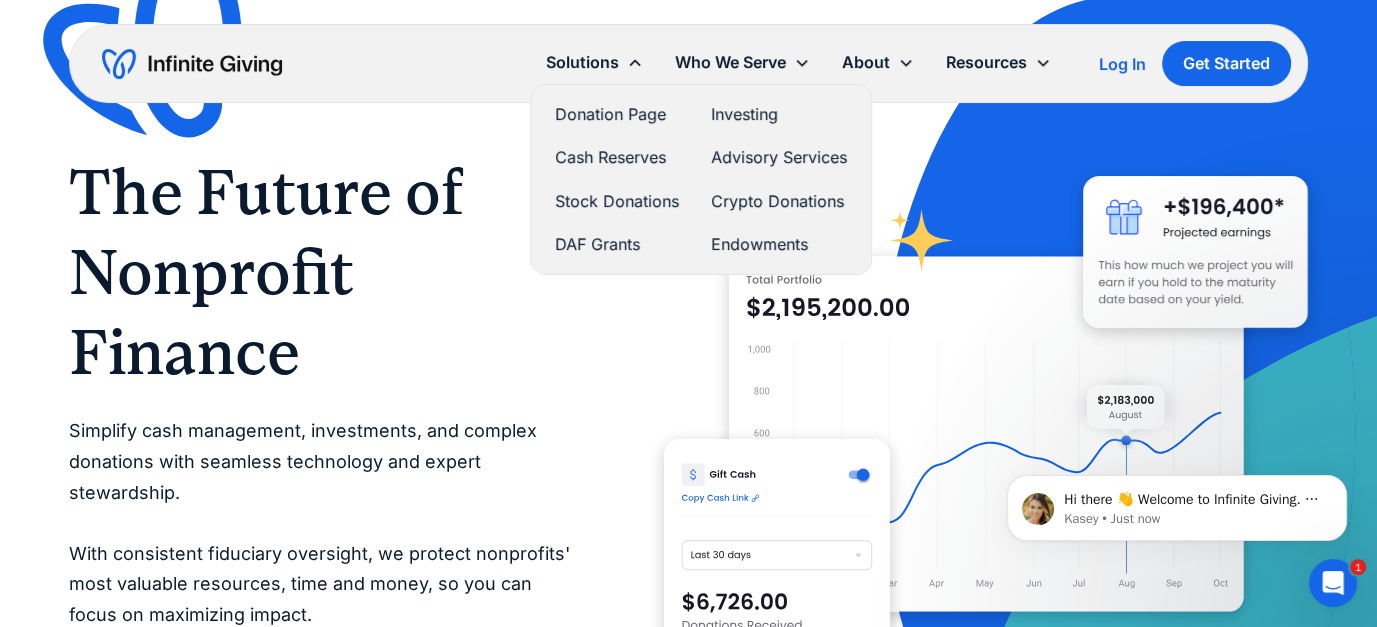 click on "Donation Page" at bounding box center [617, 114] 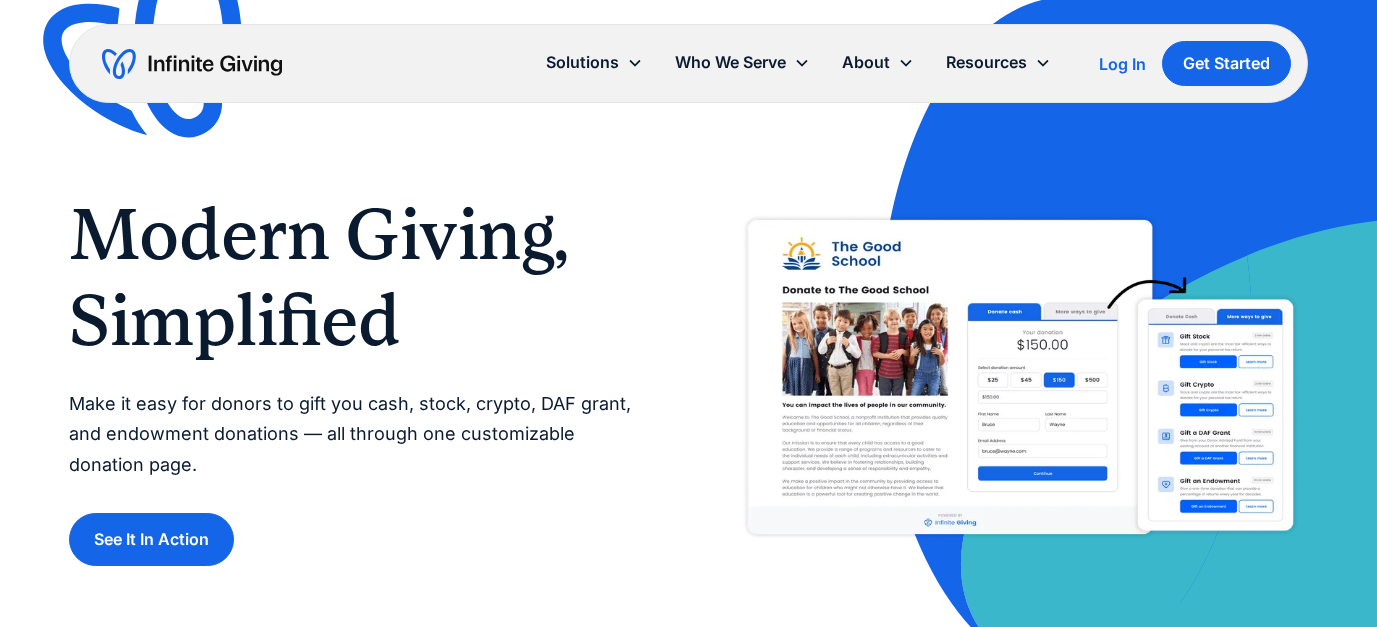 scroll, scrollTop: 0, scrollLeft: 0, axis: both 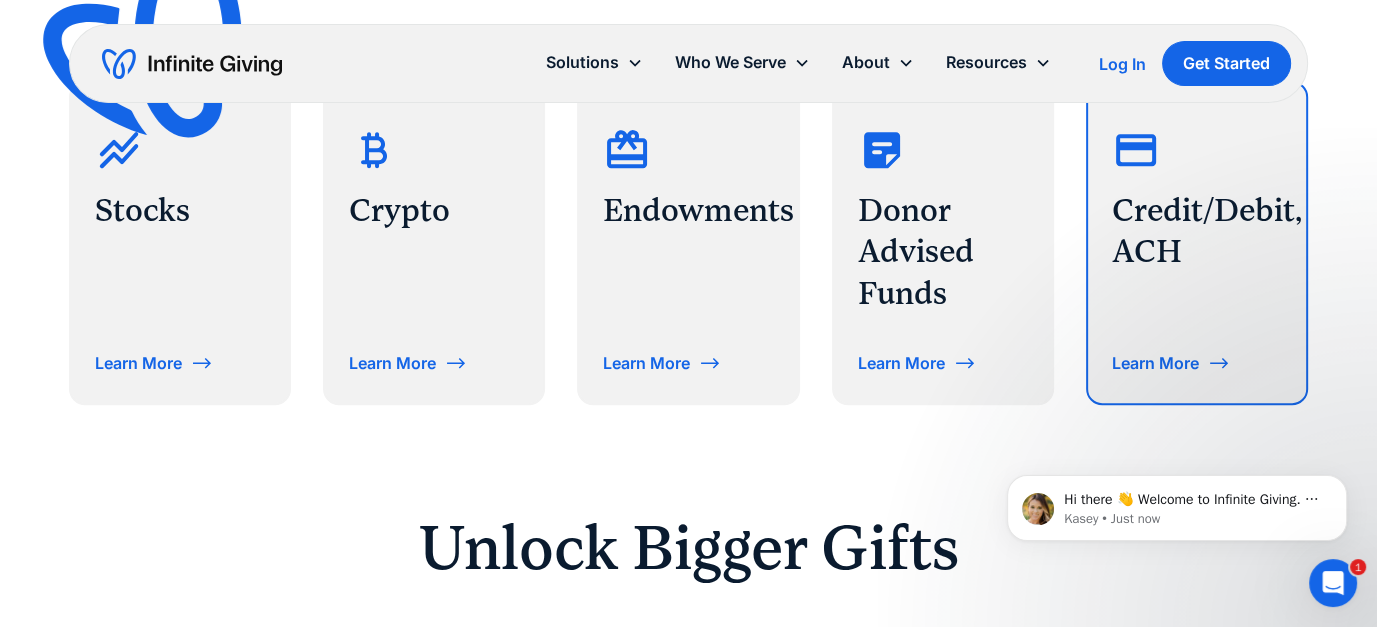 click on "Learn More" at bounding box center [1155, 363] 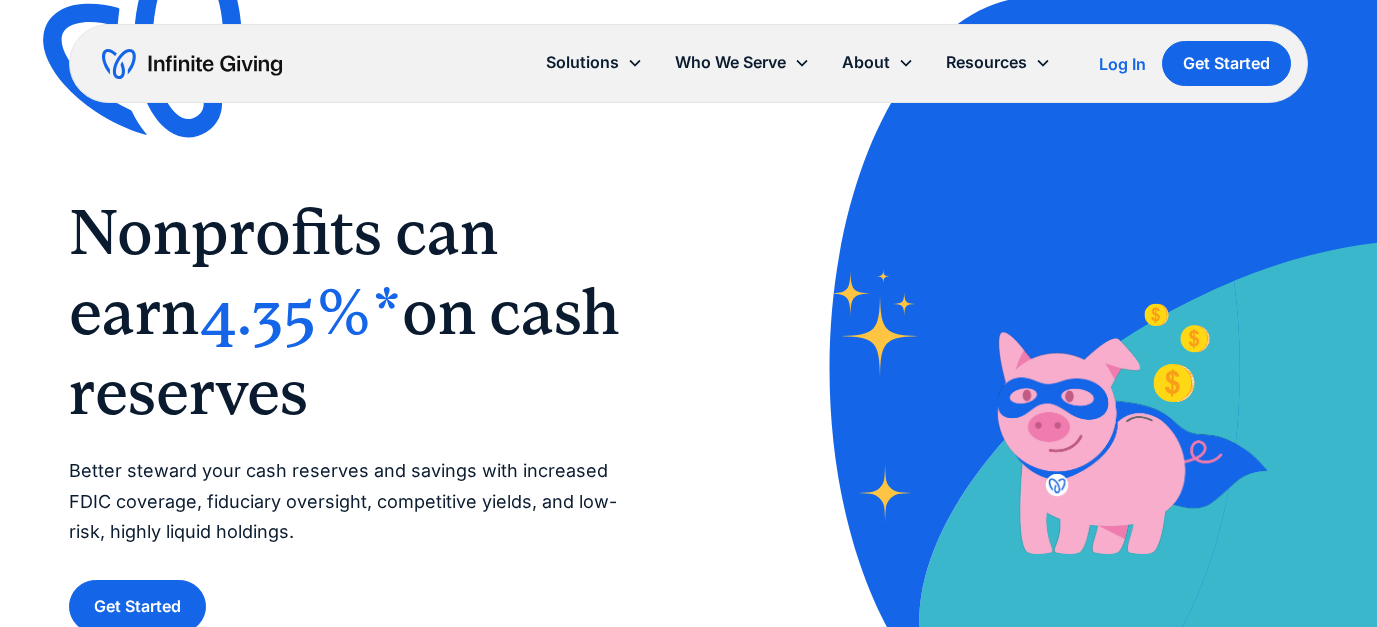 scroll, scrollTop: 0, scrollLeft: 0, axis: both 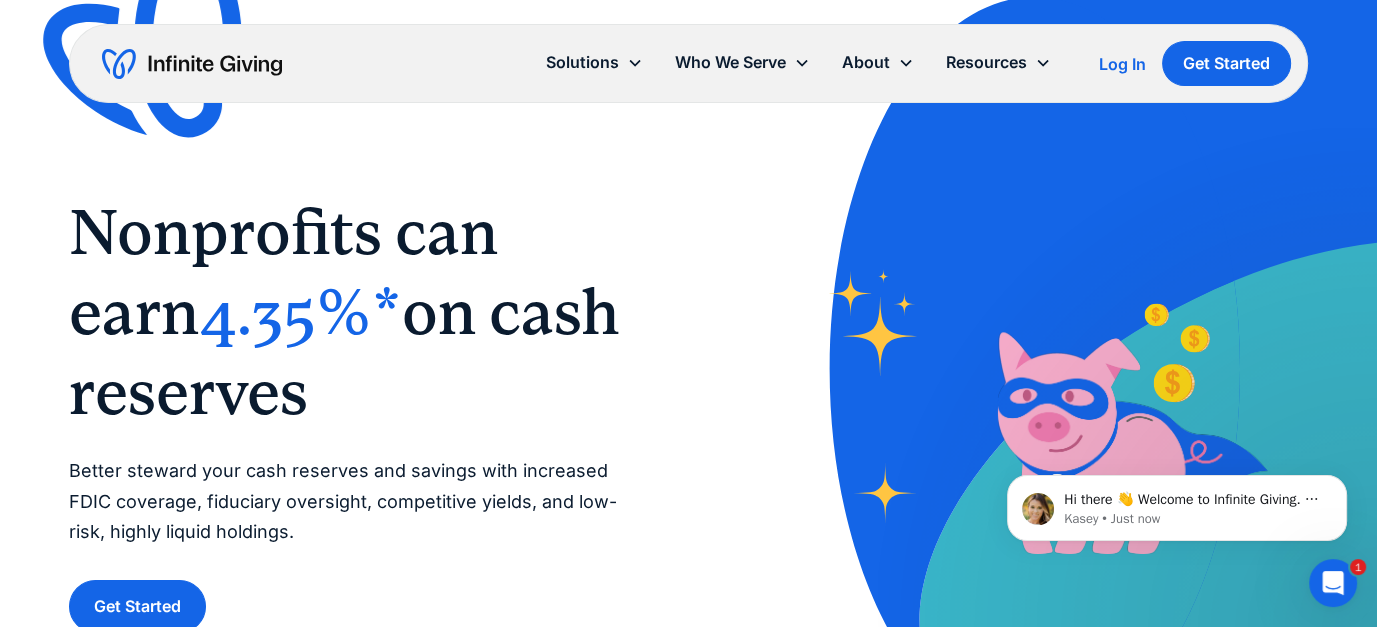 click at bounding box center (192, 64) 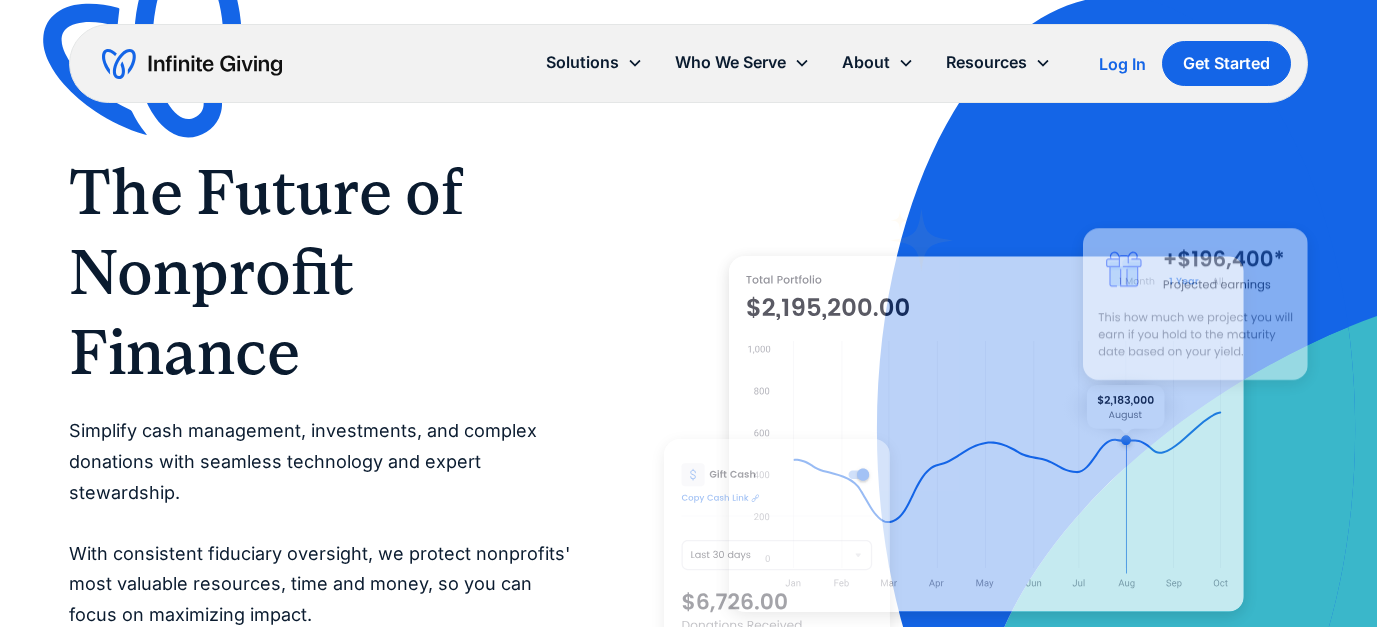 scroll, scrollTop: 0, scrollLeft: 0, axis: both 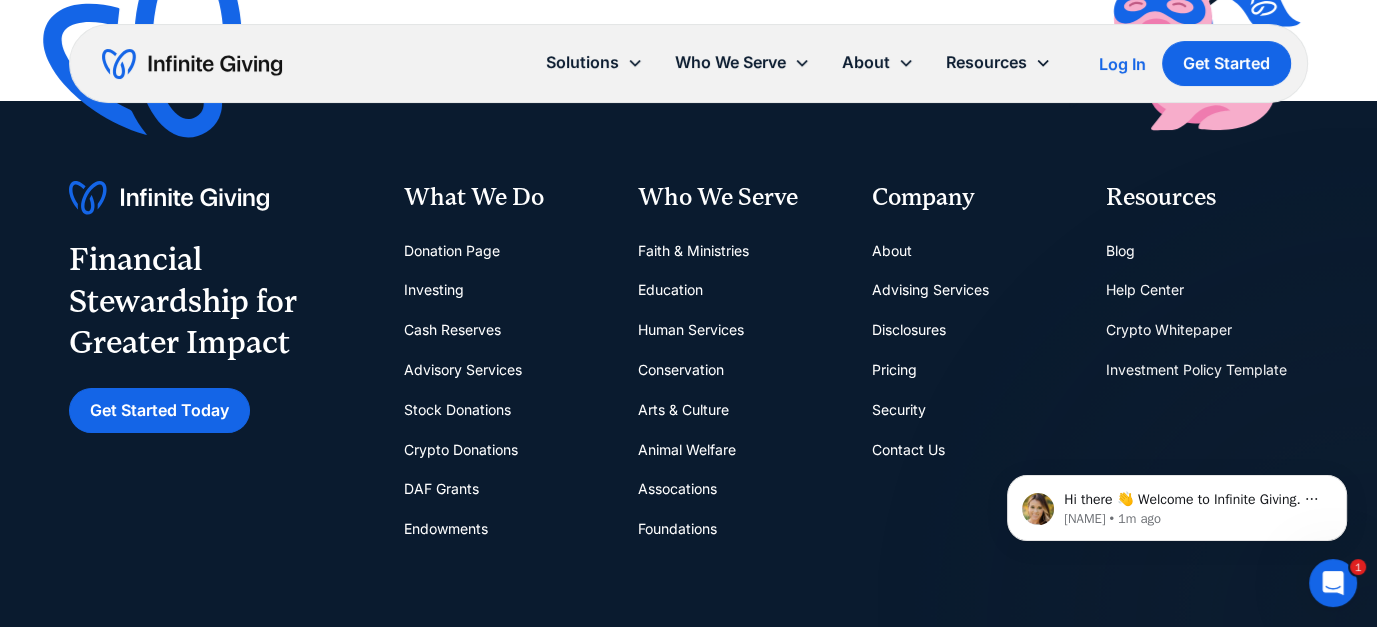 click on "Donation Page" at bounding box center (452, 251) 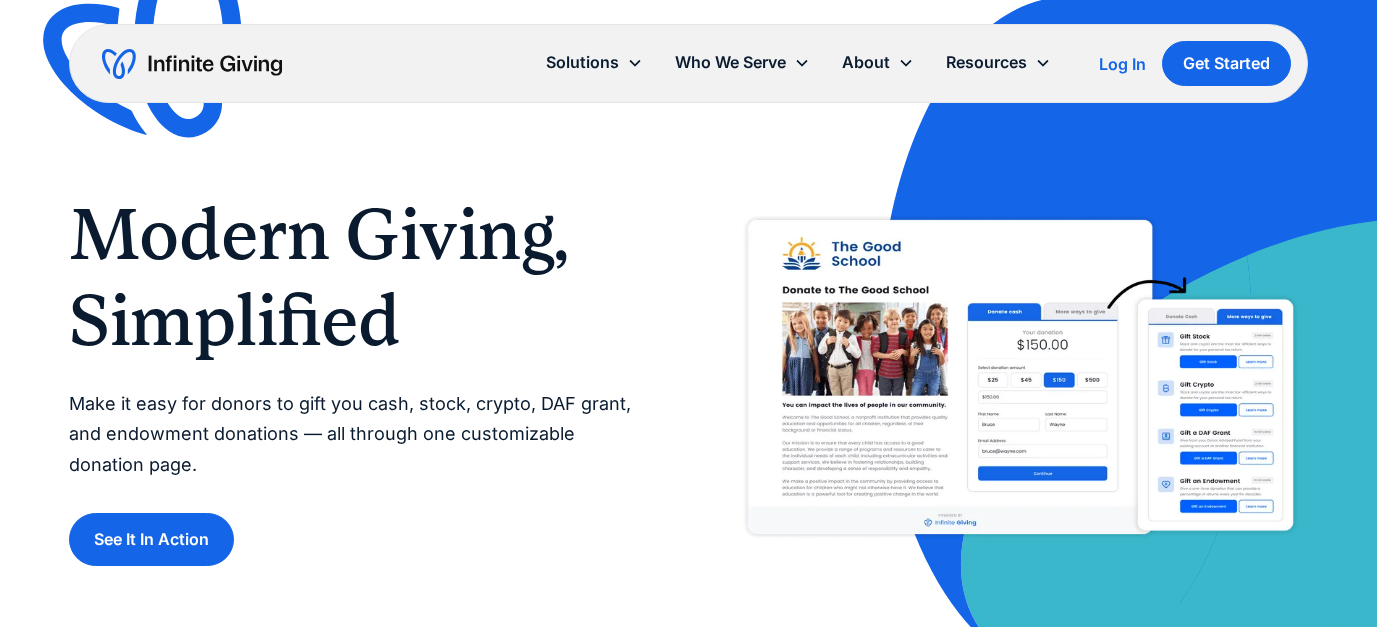 scroll, scrollTop: 0, scrollLeft: 0, axis: both 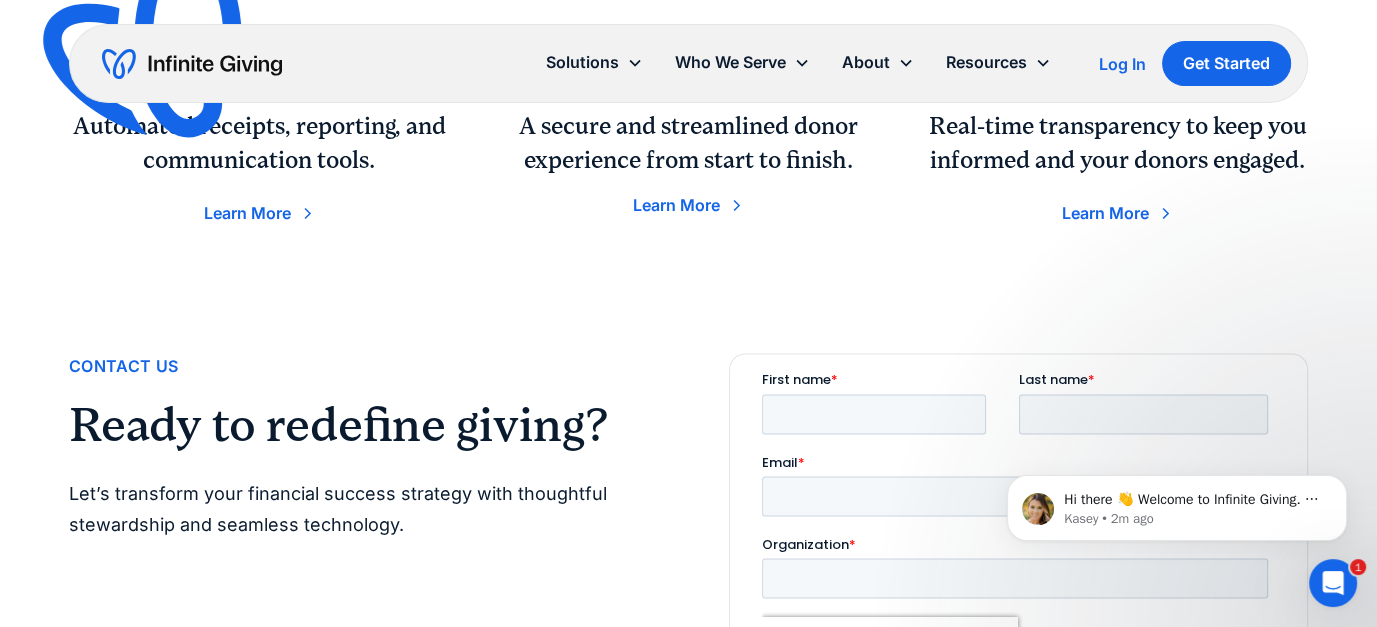 click on "Learn More" at bounding box center (676, 205) 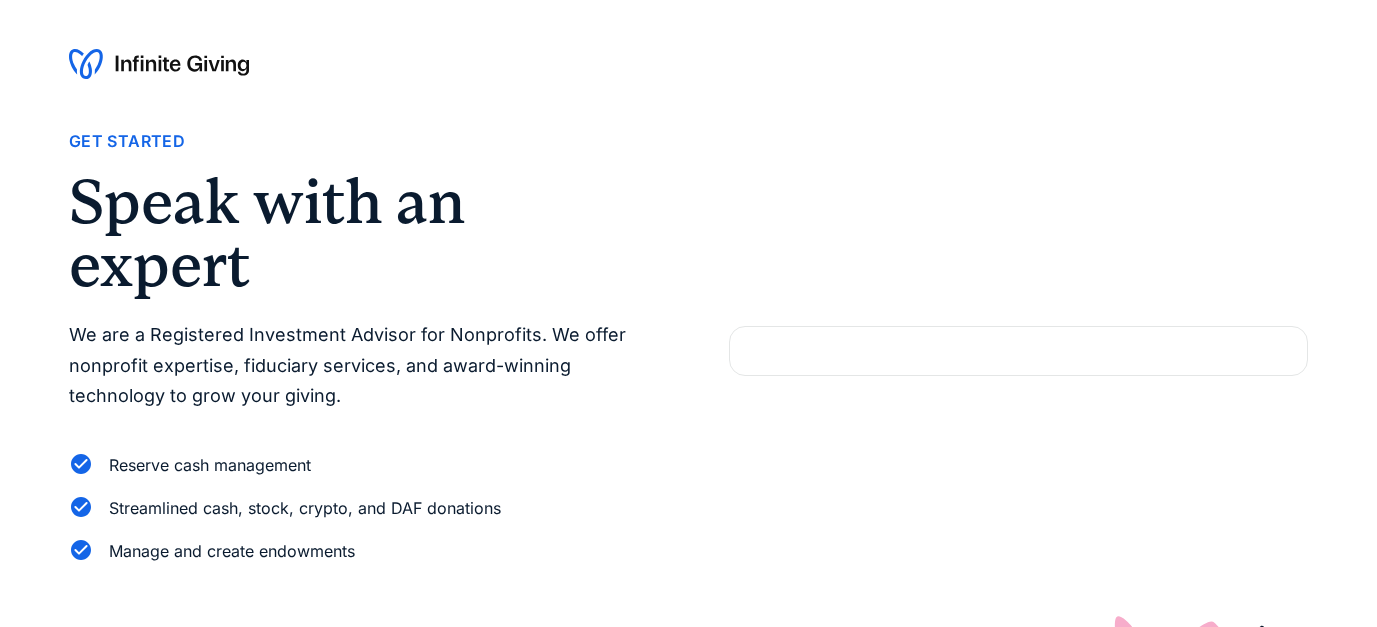 scroll, scrollTop: 0, scrollLeft: 0, axis: both 